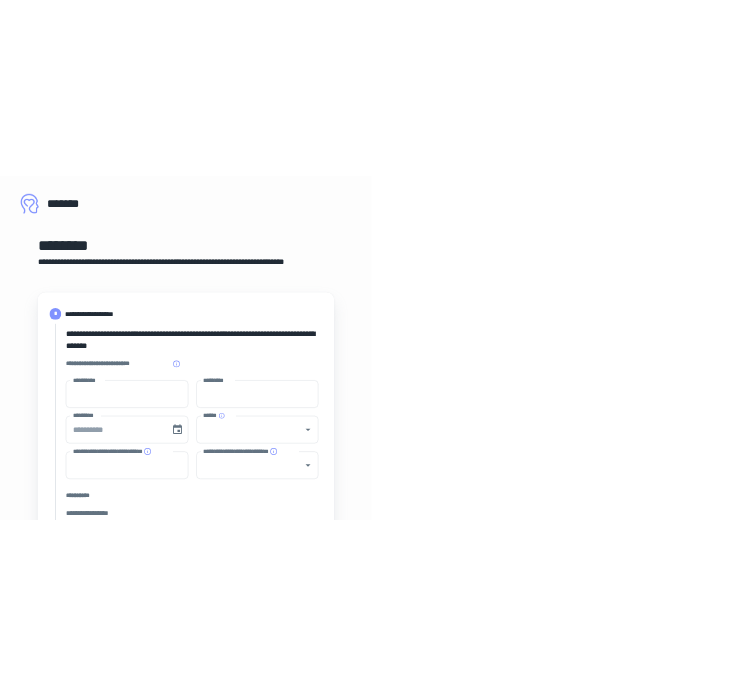 scroll, scrollTop: 0, scrollLeft: 0, axis: both 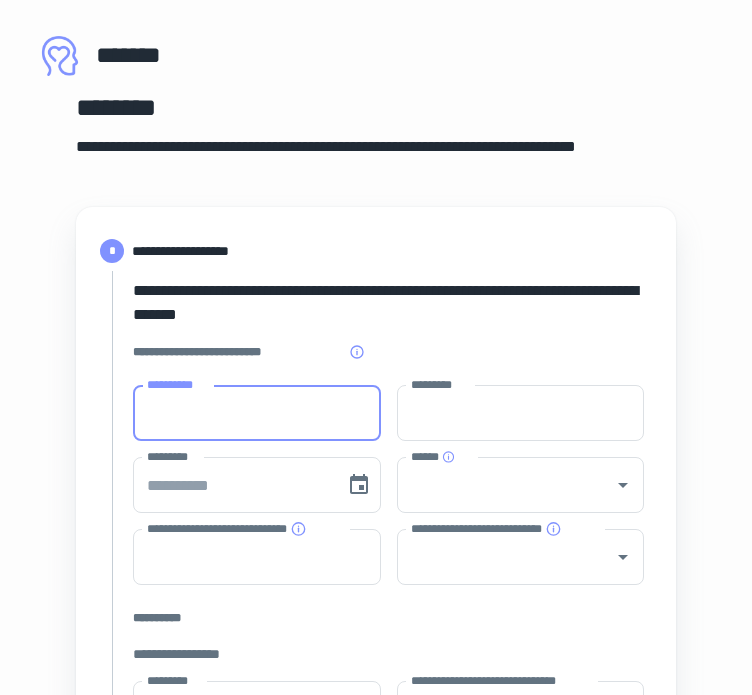 click on "**********" at bounding box center (257, 413) 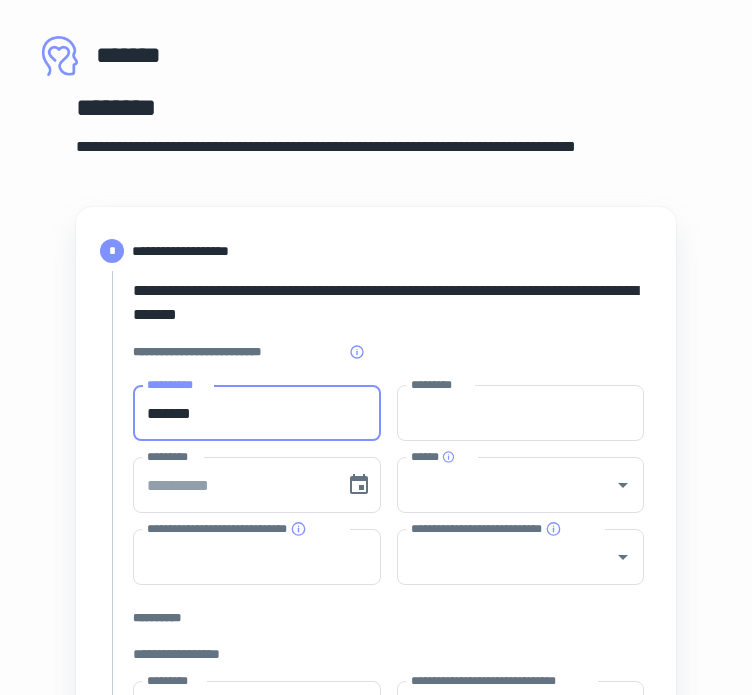 type on "******" 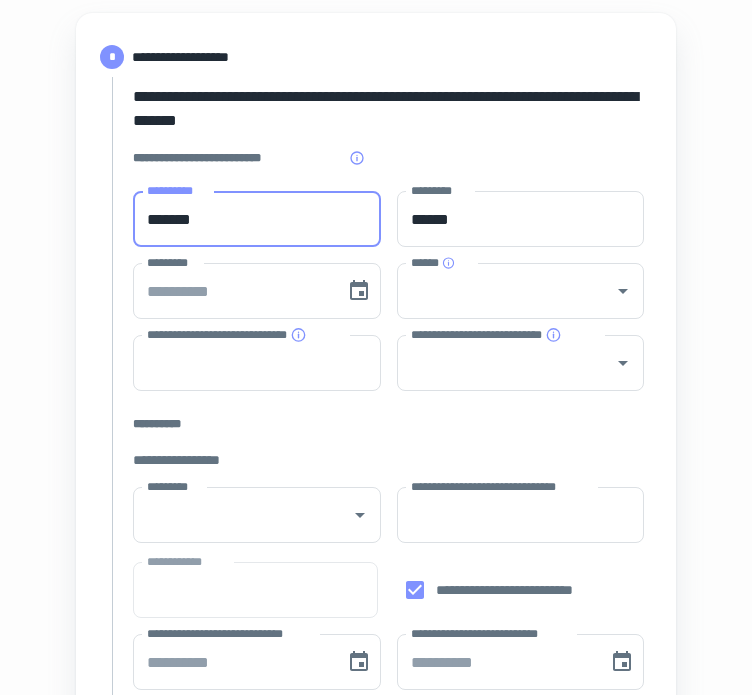scroll, scrollTop: 200, scrollLeft: 0, axis: vertical 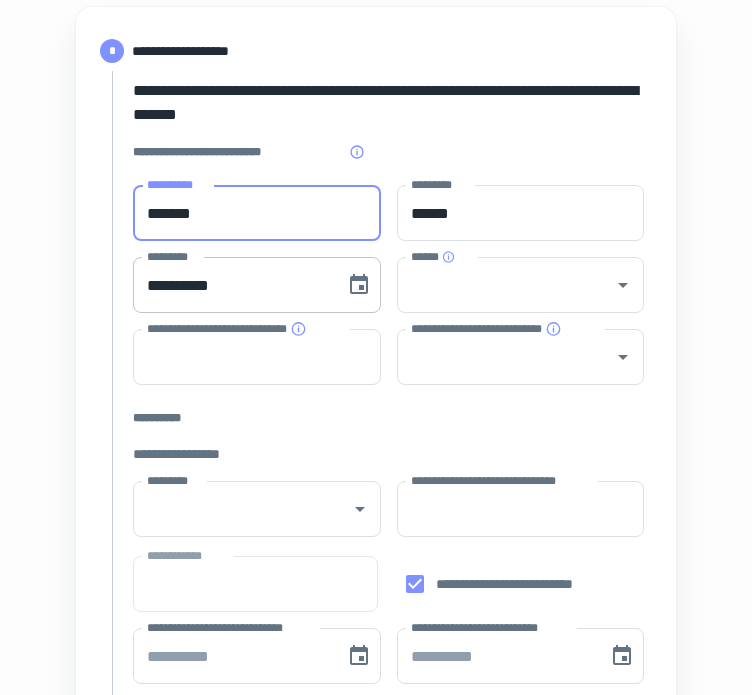 click on "**********" at bounding box center [232, 285] 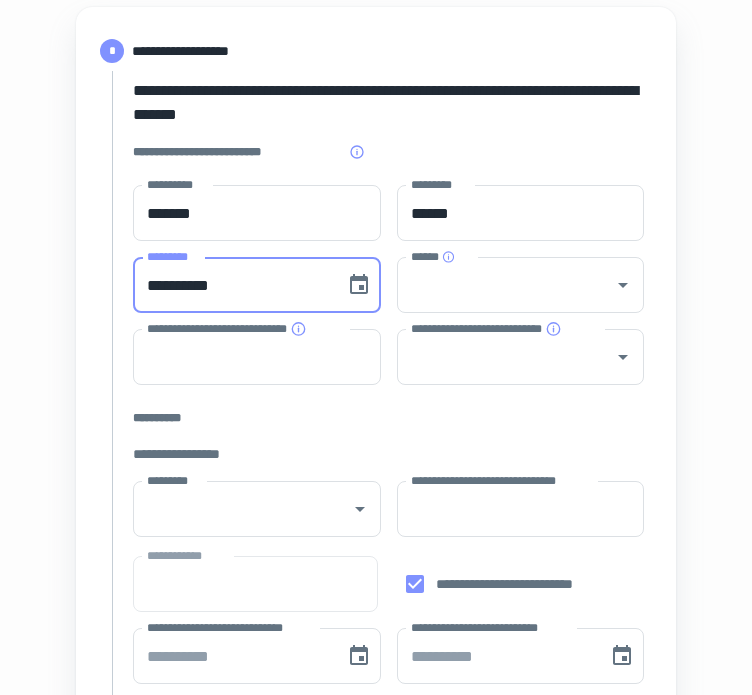 type on "**********" 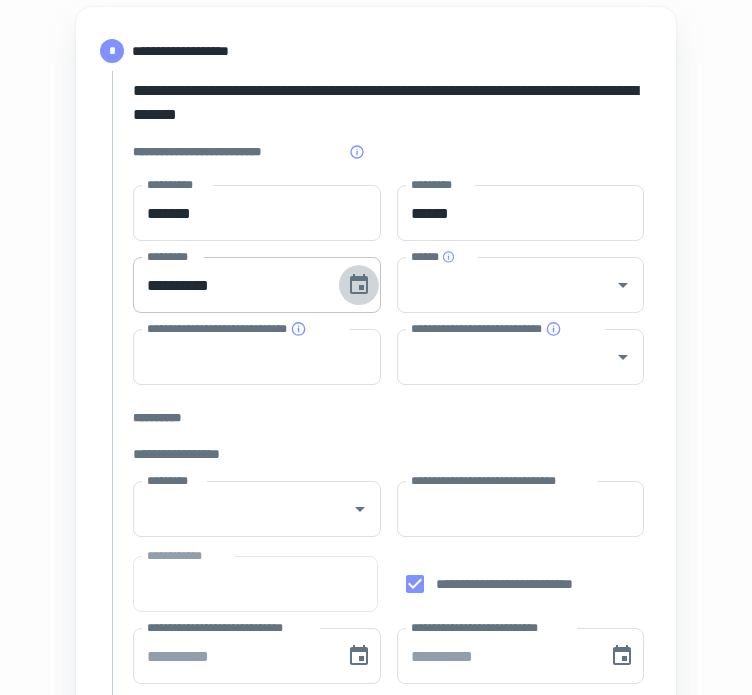 type 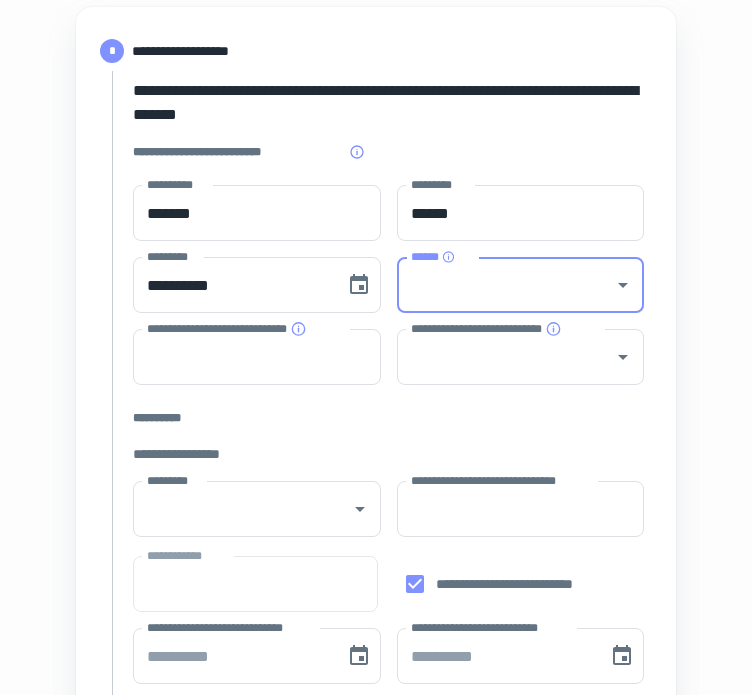 click on "******" at bounding box center [506, 285] 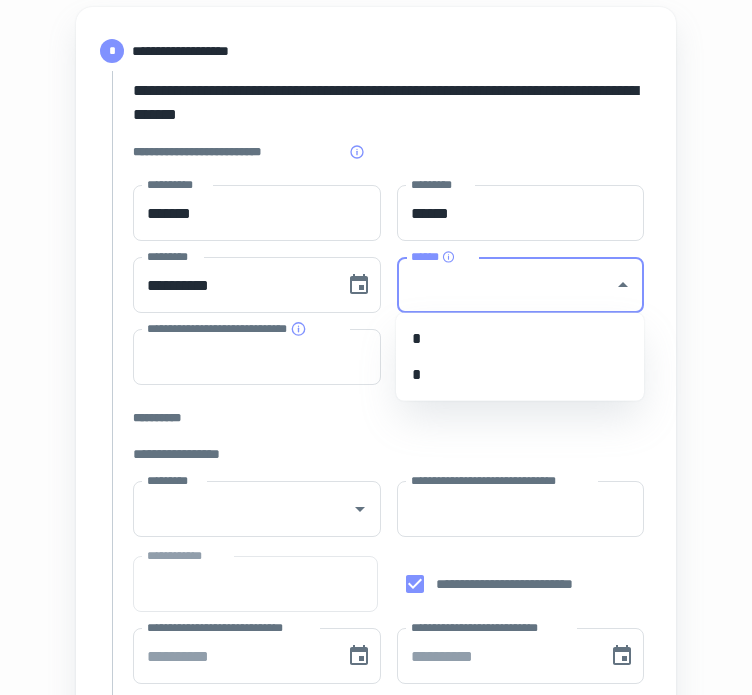 click on "*" at bounding box center [520, 375] 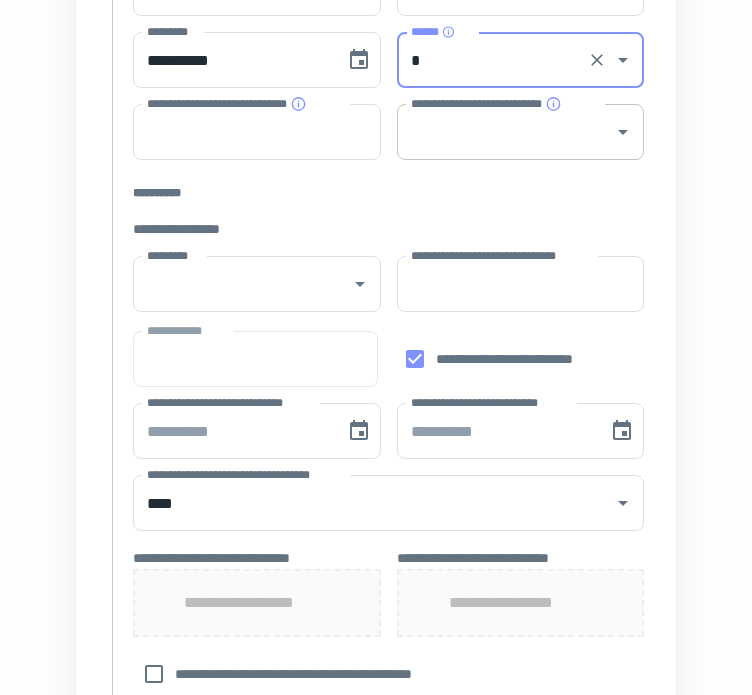 scroll, scrollTop: 500, scrollLeft: 0, axis: vertical 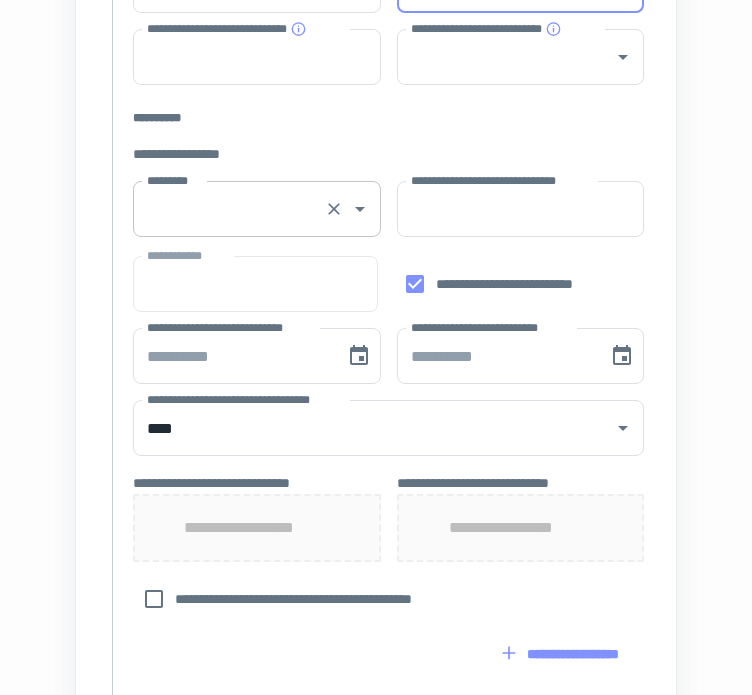 click on "*********" at bounding box center (257, 209) 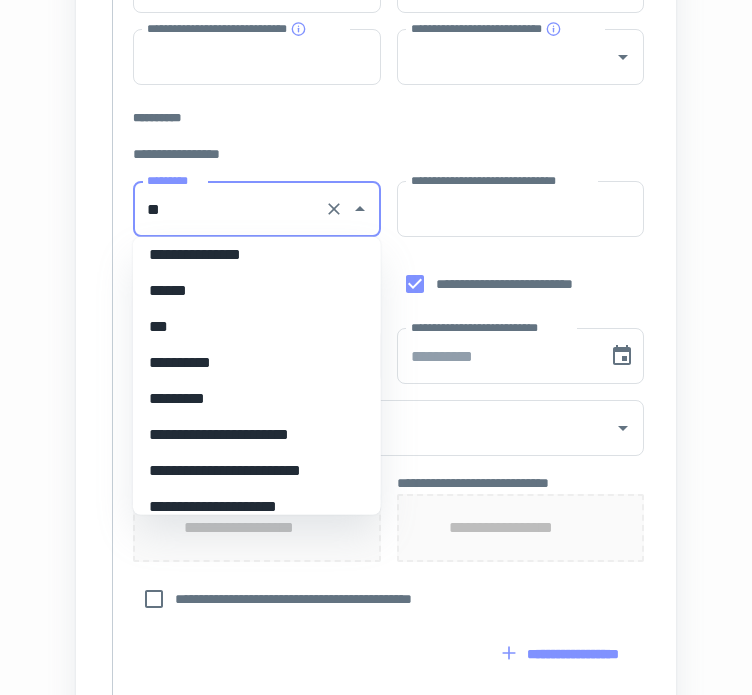 scroll, scrollTop: 0, scrollLeft: 0, axis: both 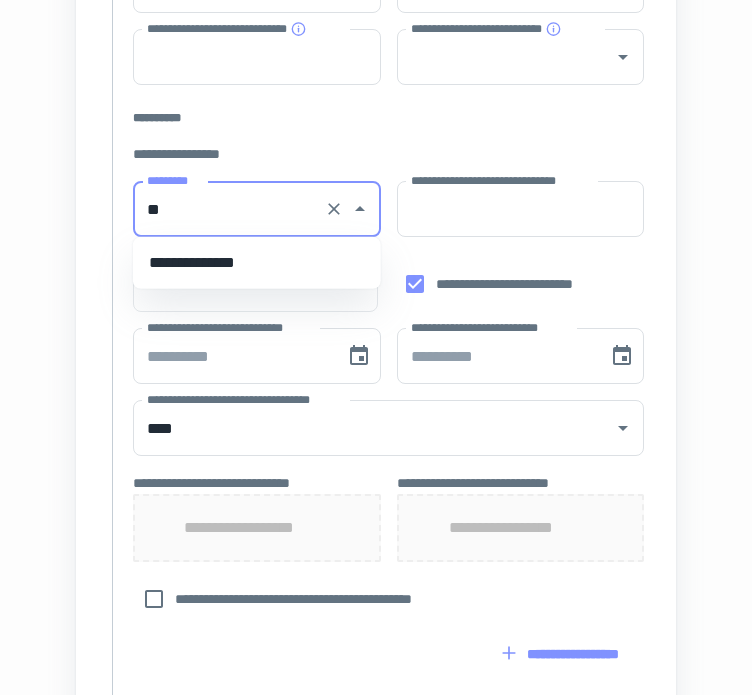 click on "**********" at bounding box center (257, 263) 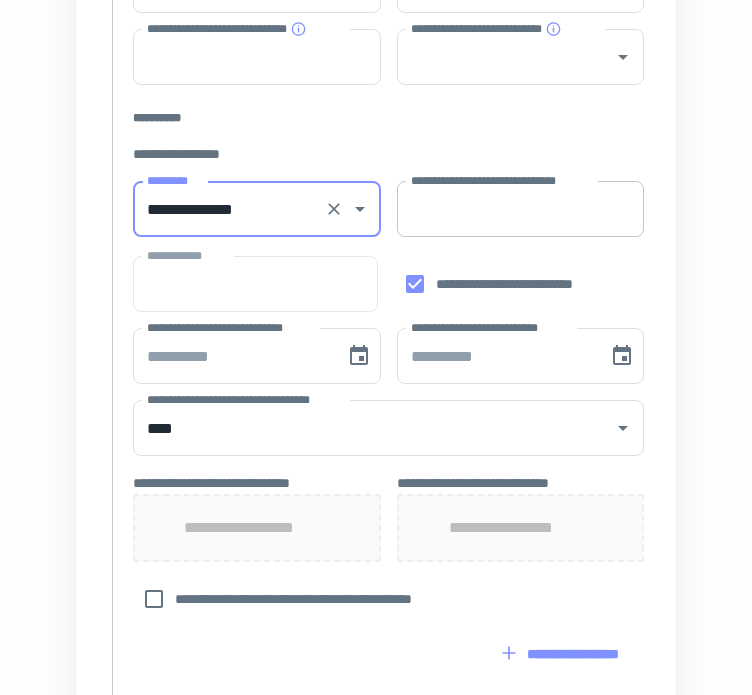 type on "**********" 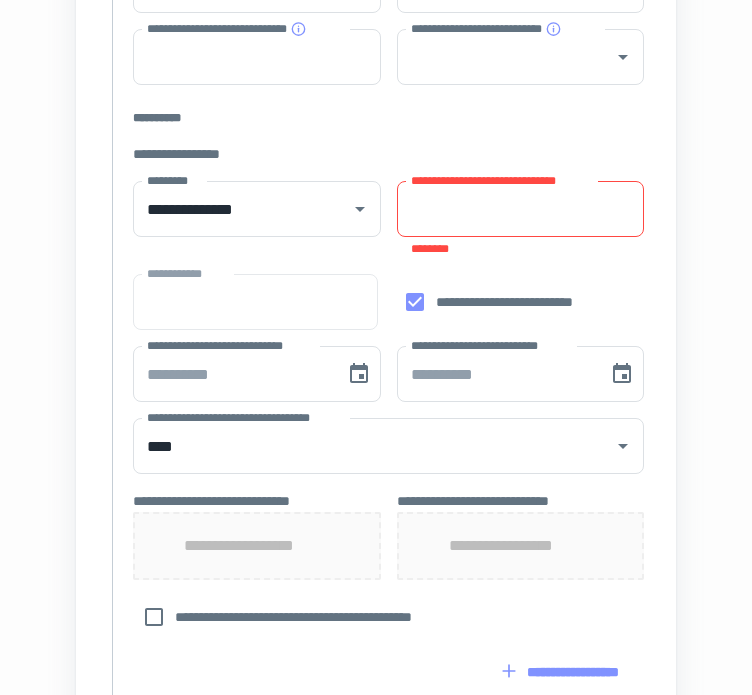 click on "**********" at bounding box center [521, 209] 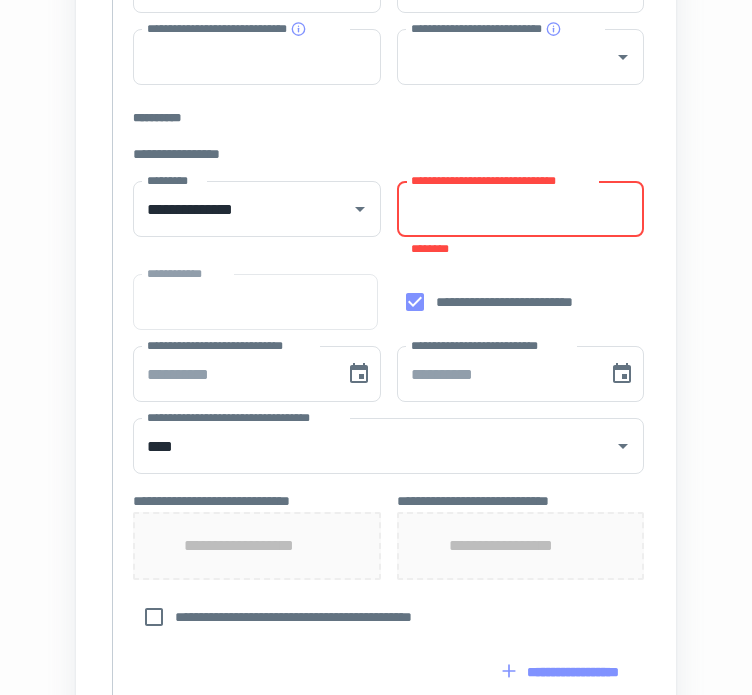 paste on "**********" 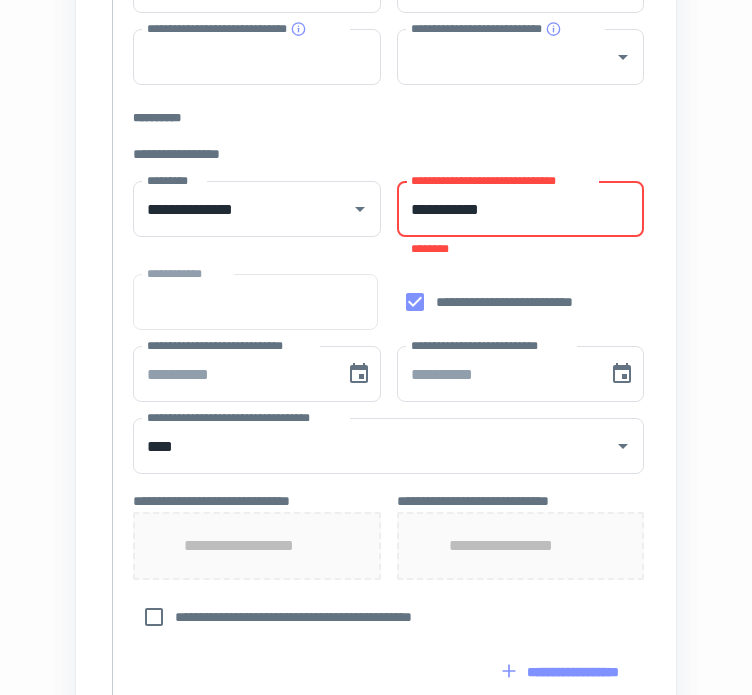 type on "**********" 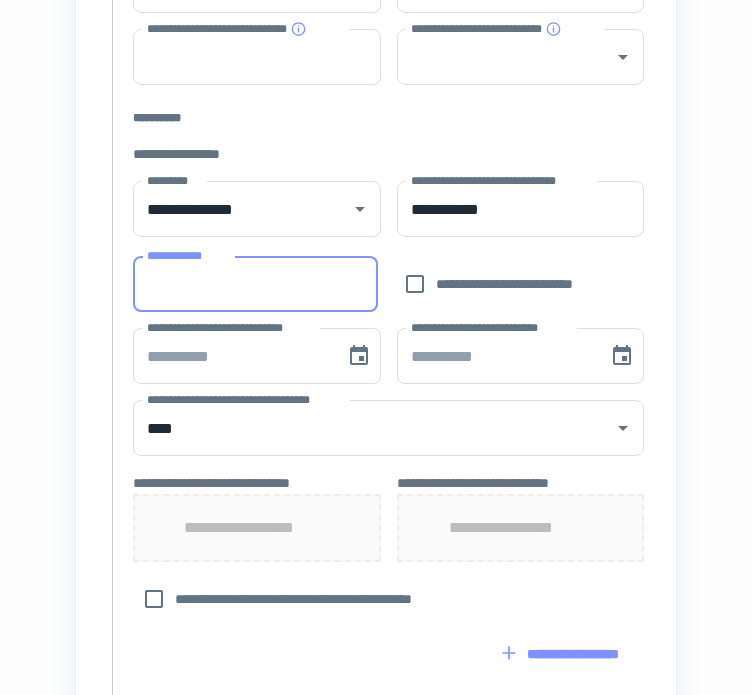 click on "**********" at bounding box center [255, 284] 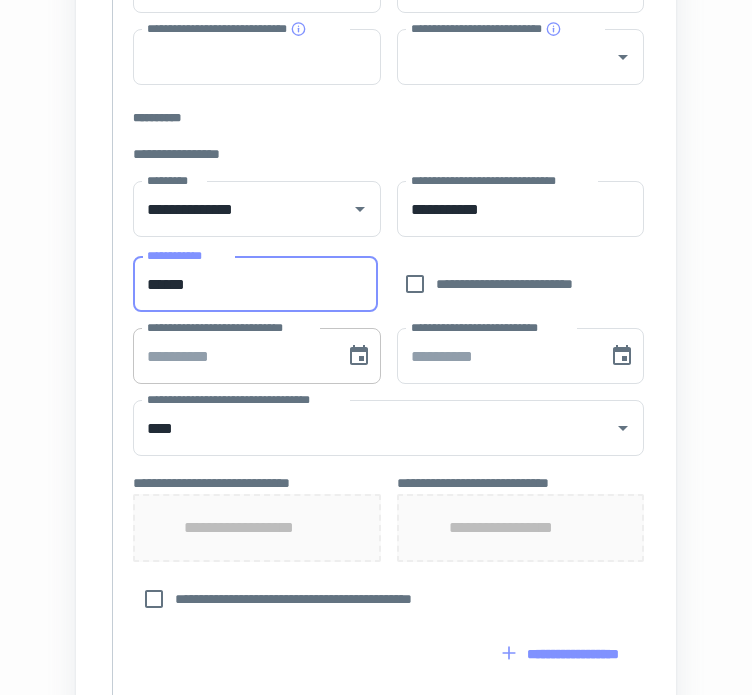 type on "******" 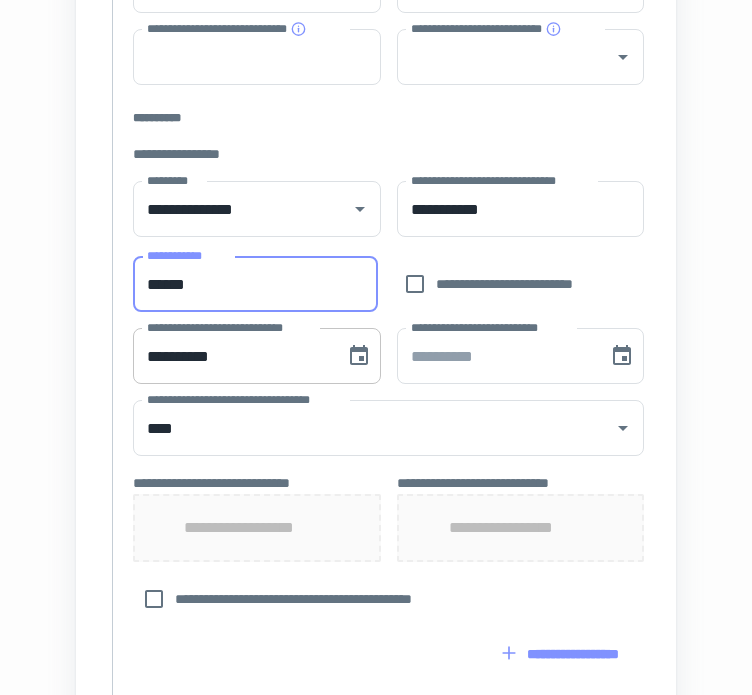 click on "**********" at bounding box center [232, 356] 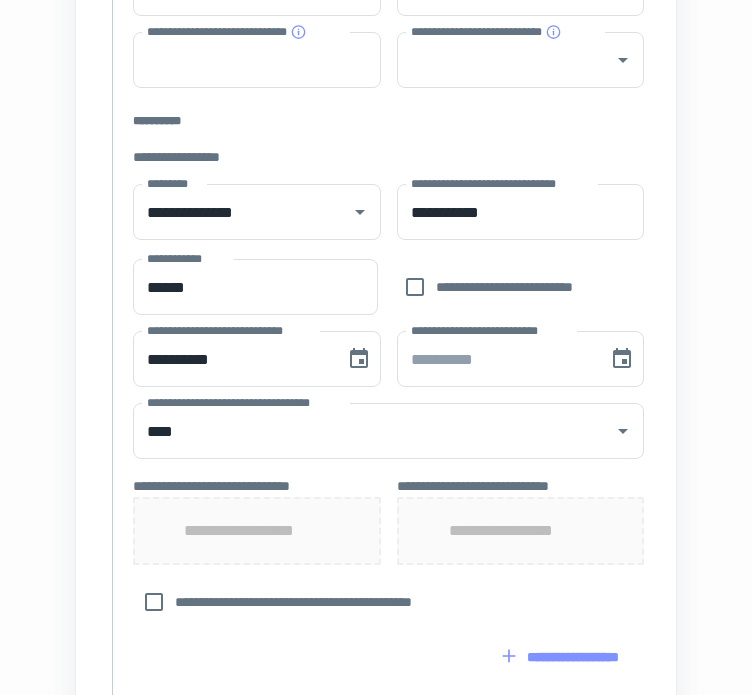 scroll, scrollTop: 500, scrollLeft: 0, axis: vertical 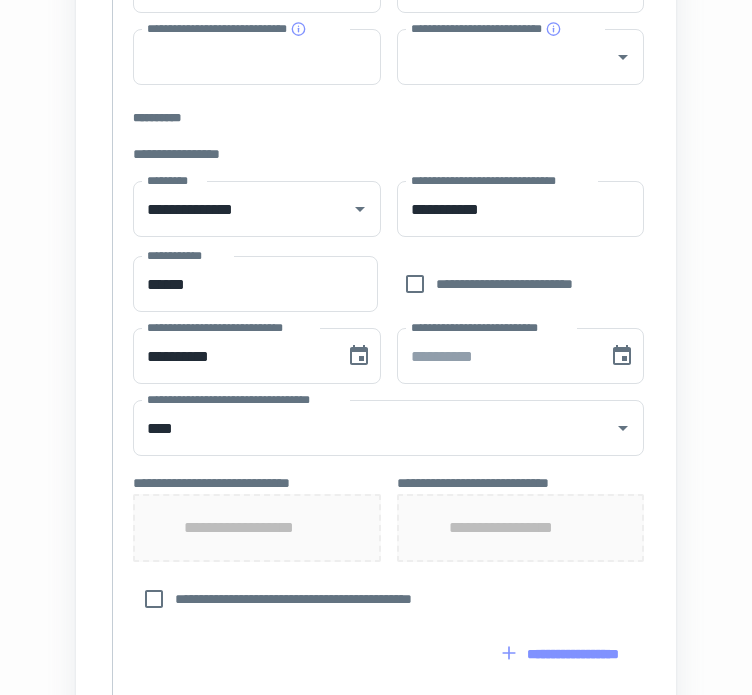 type 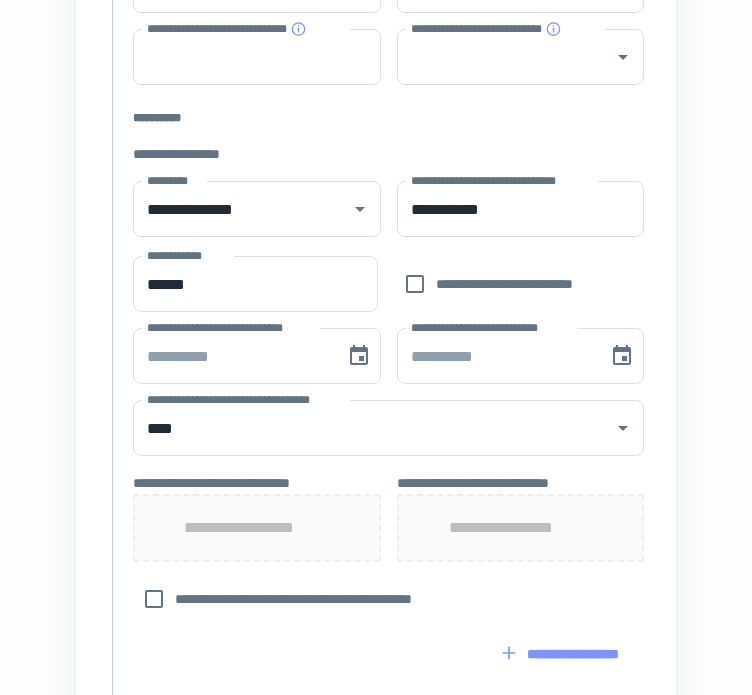 click on "**********" at bounding box center [376, 417] 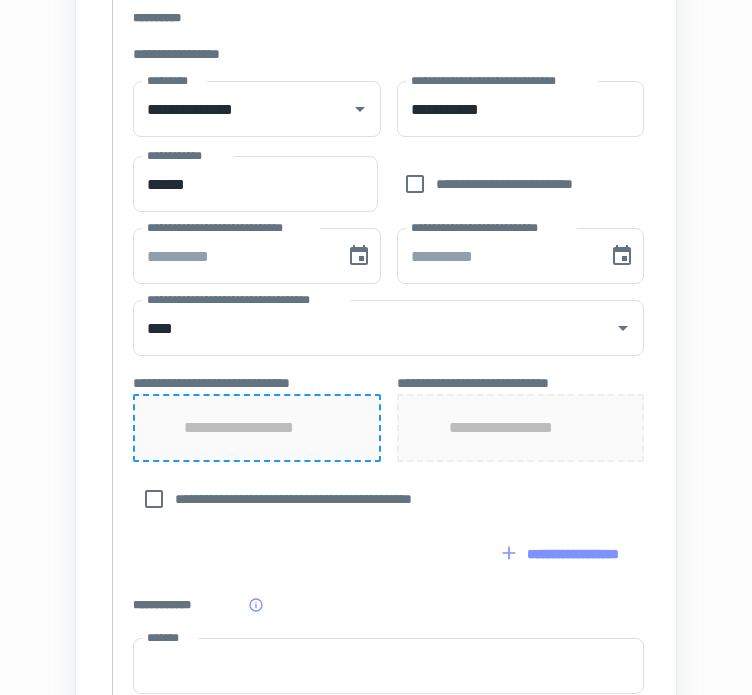 click on "**********" at bounding box center [257, 428] 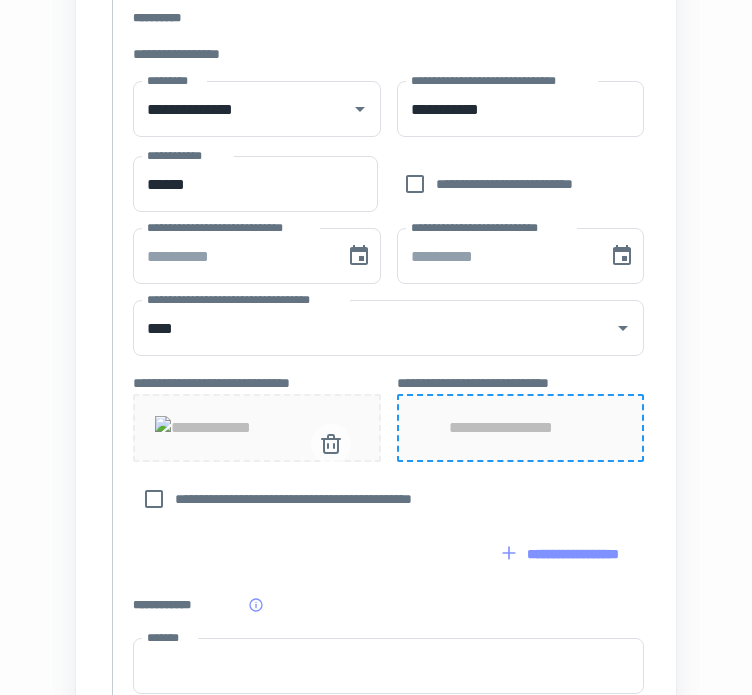 click on "**********" at bounding box center [520, 428] 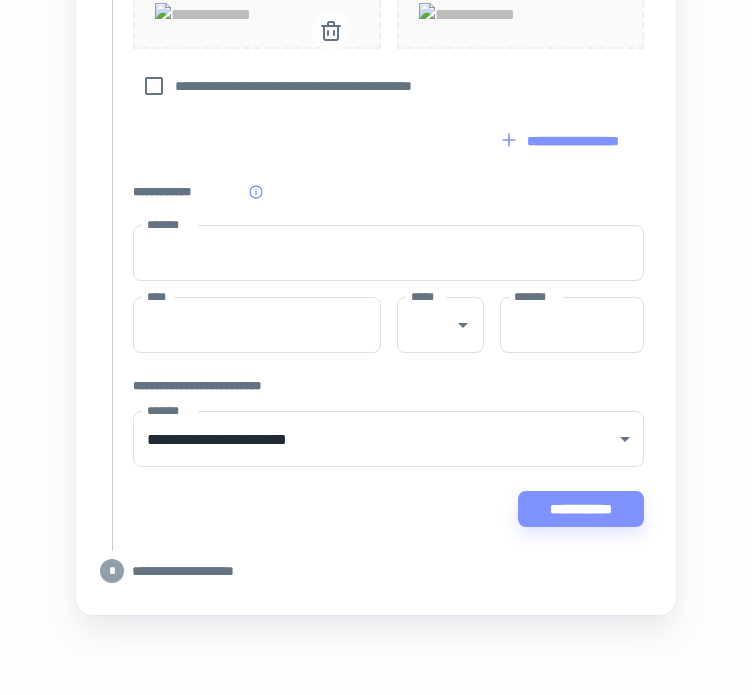 scroll, scrollTop: 1100, scrollLeft: 0, axis: vertical 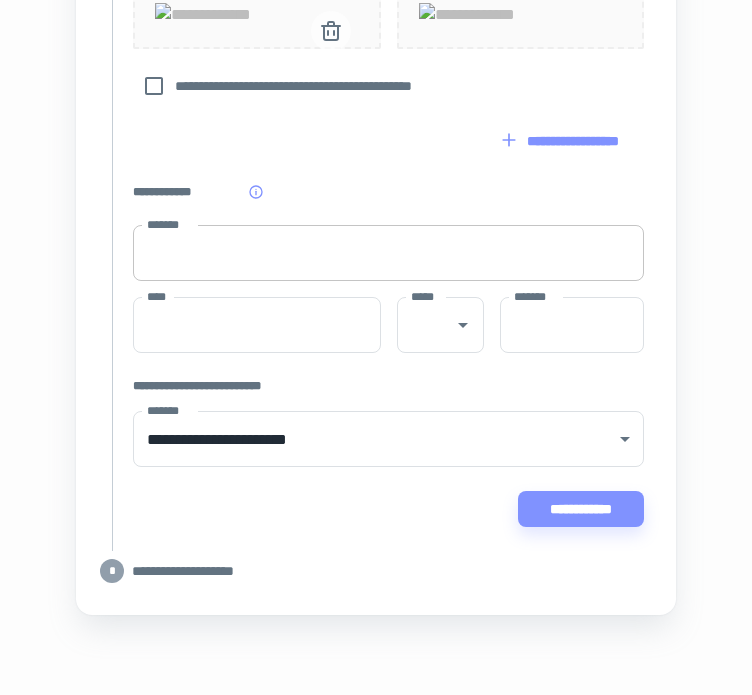click on "*******" at bounding box center (388, 253) 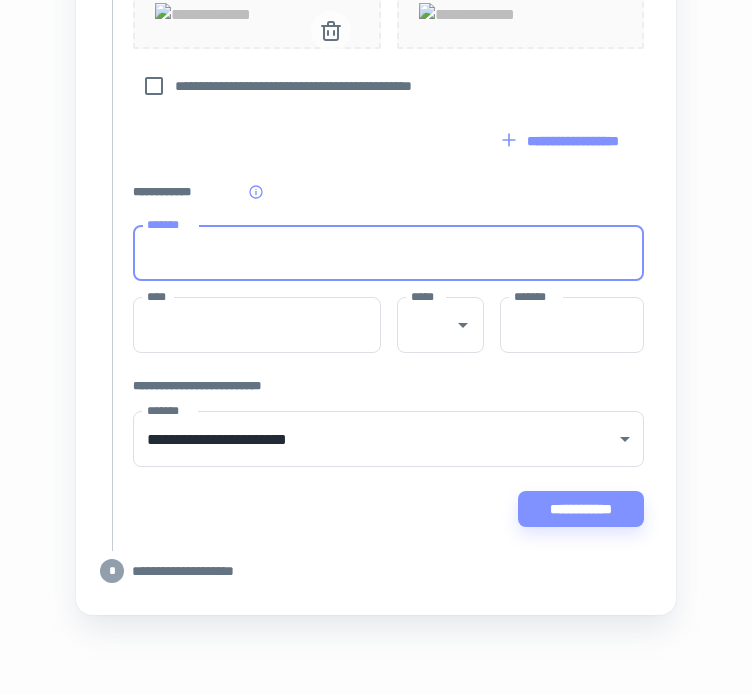 type on "**********" 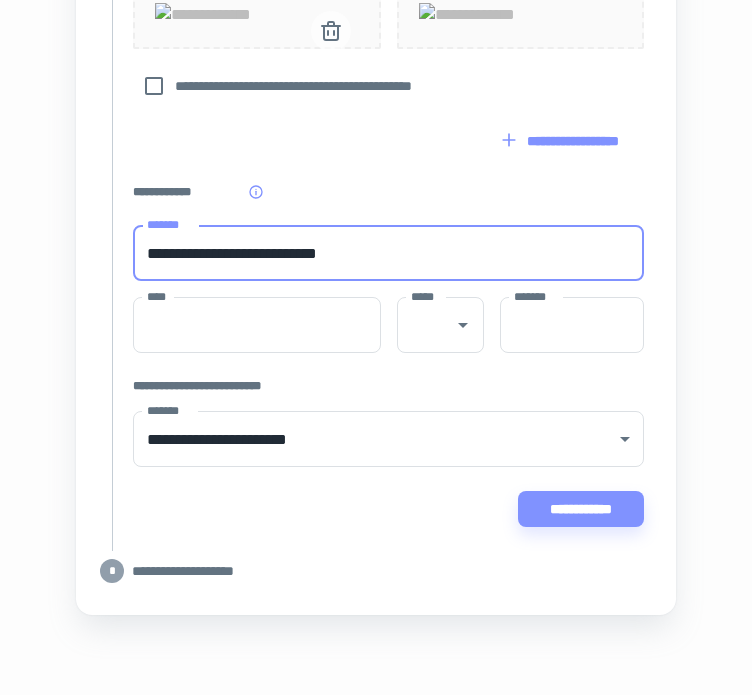 type on "*******" 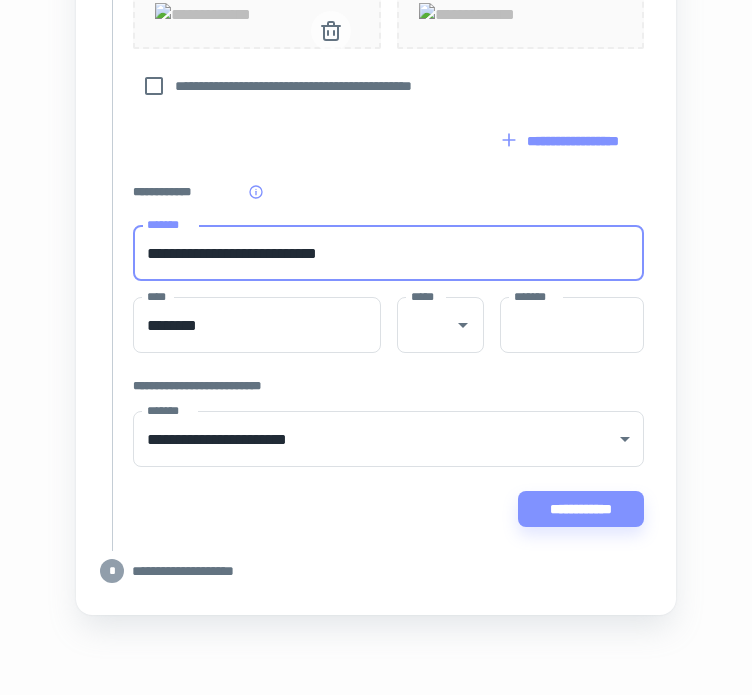type on "**" 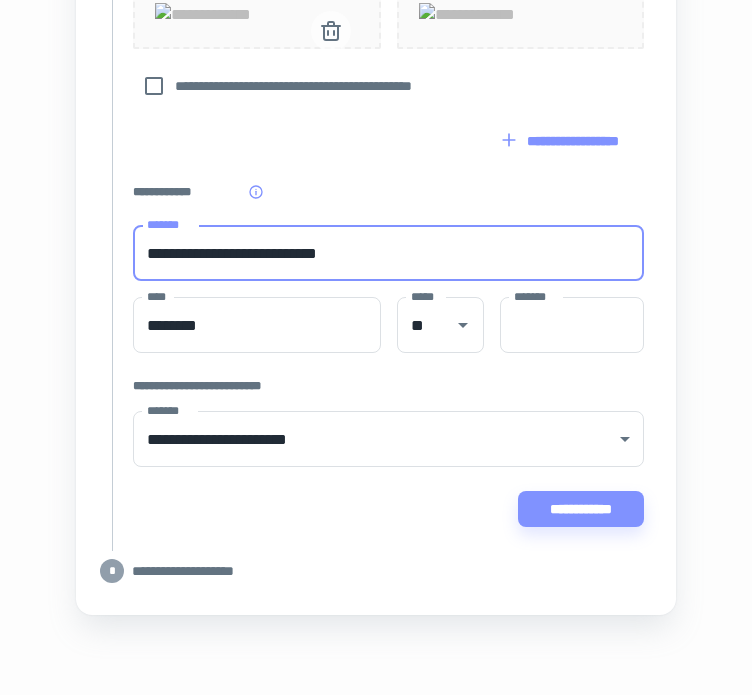 type on "**********" 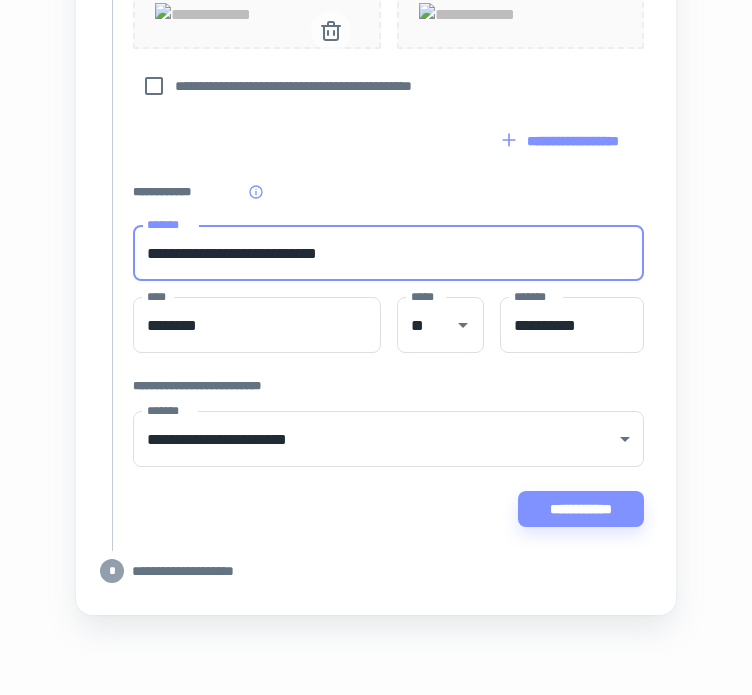 type 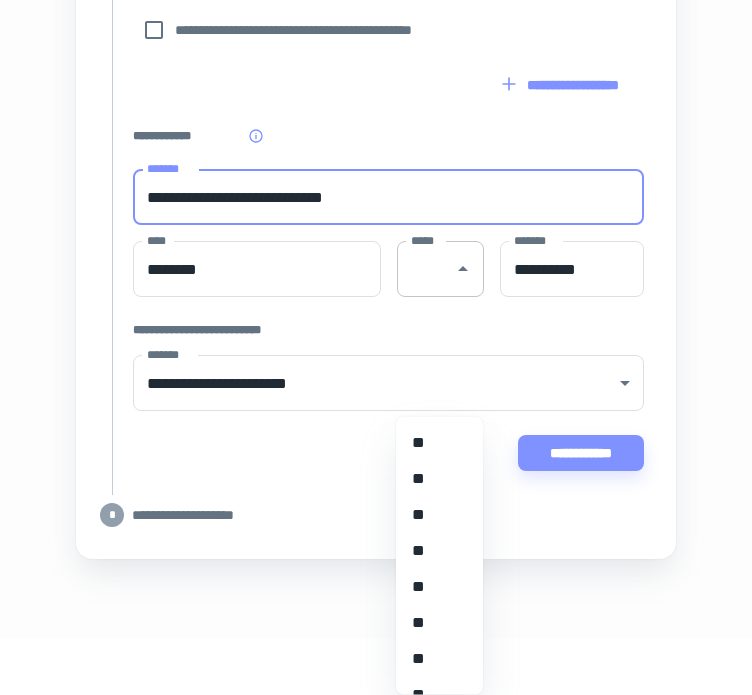 type on "**********" 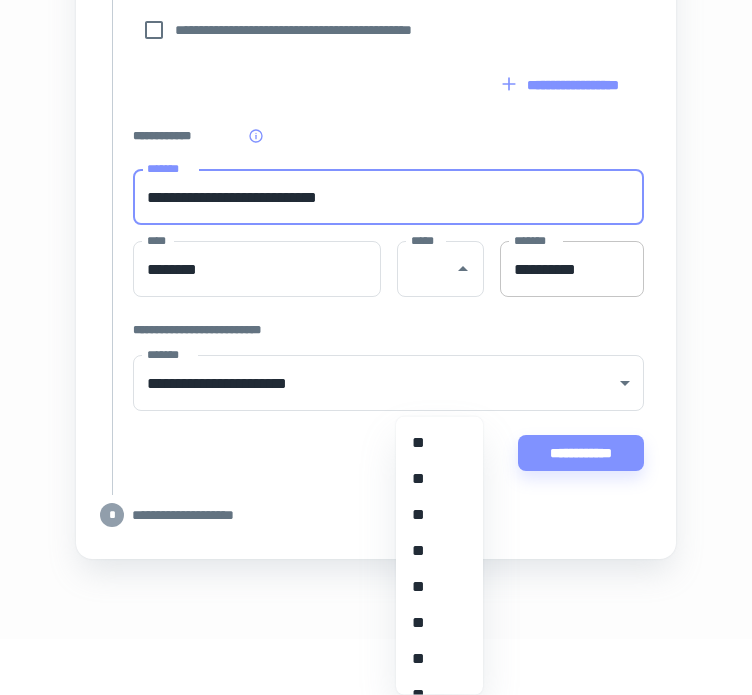 drag, startPoint x: 680, startPoint y: 359, endPoint x: 629, endPoint y: 361, distance: 51.0392 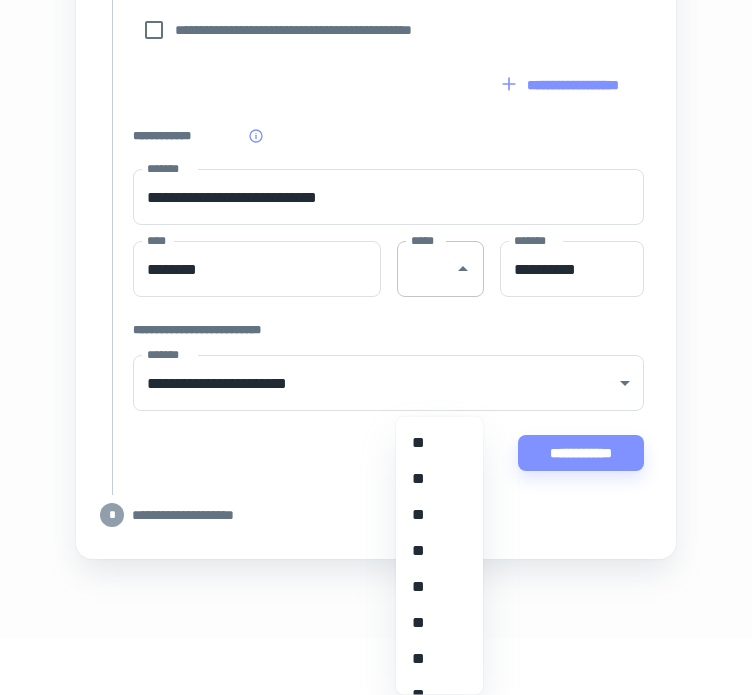 click on "*****" at bounding box center (425, 269) 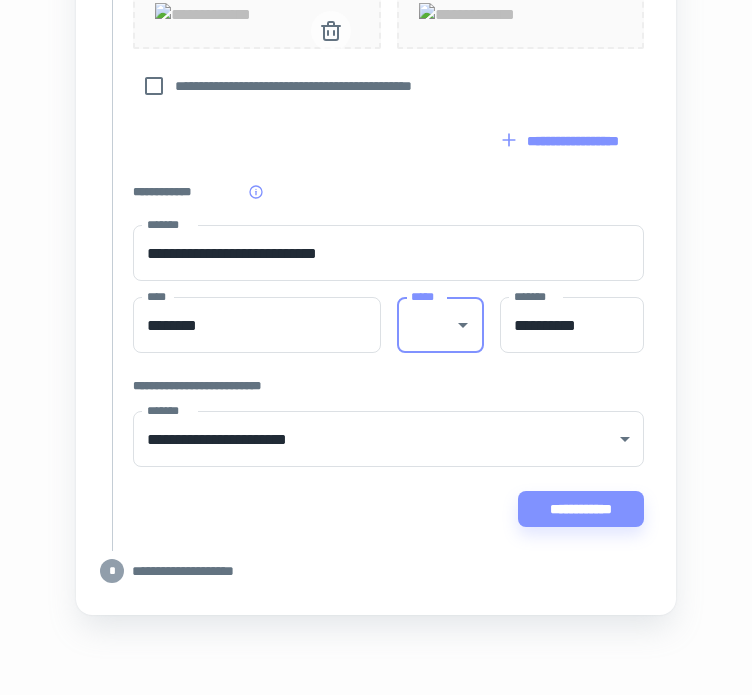 type on "**" 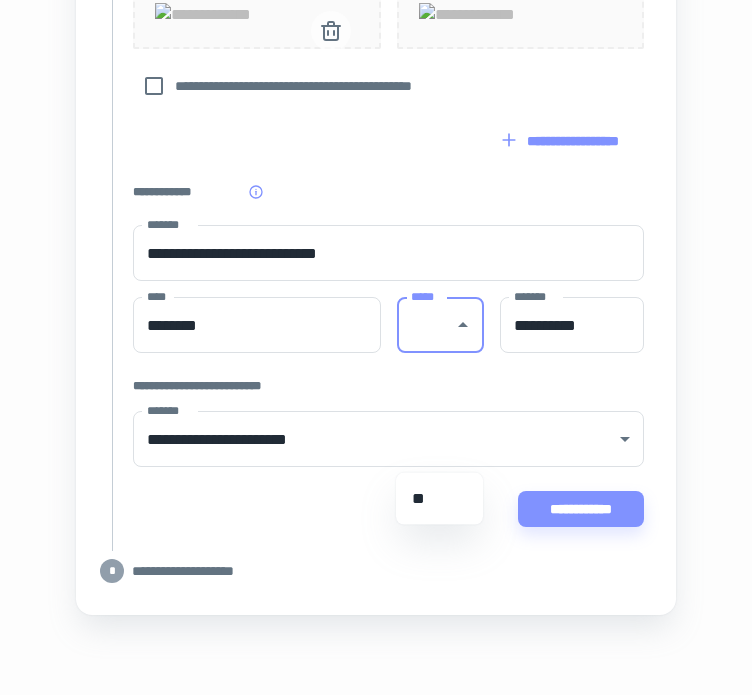 click on "**********" at bounding box center [376, -96] 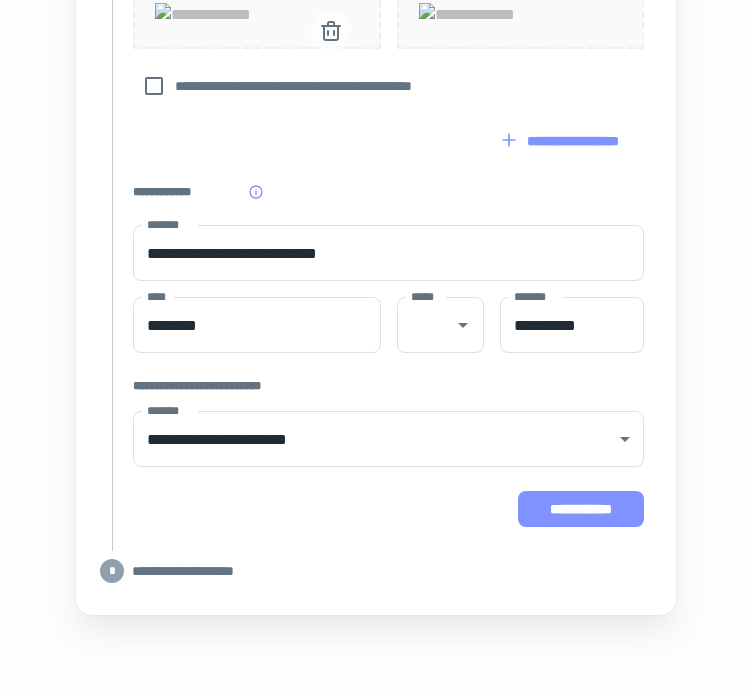 click on "**********" at bounding box center [581, 509] 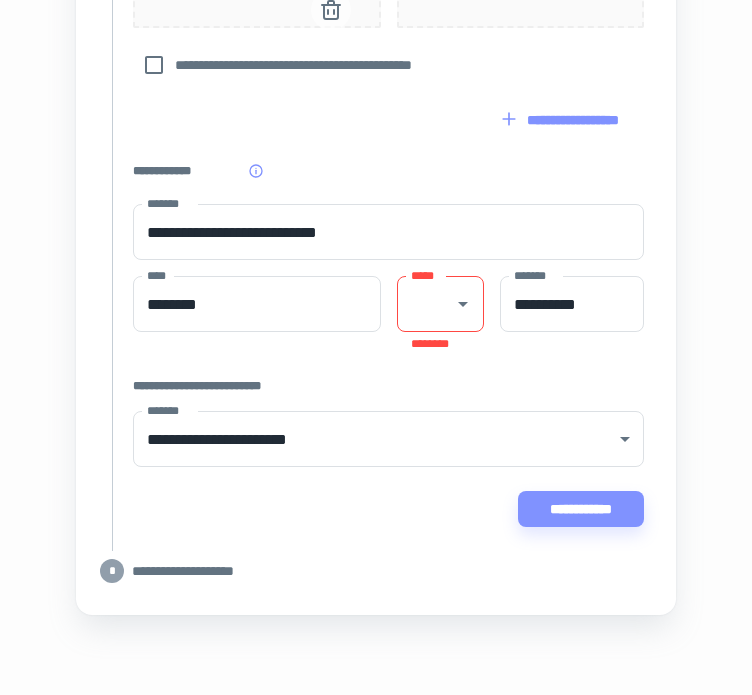click on "*****" at bounding box center (440, 304) 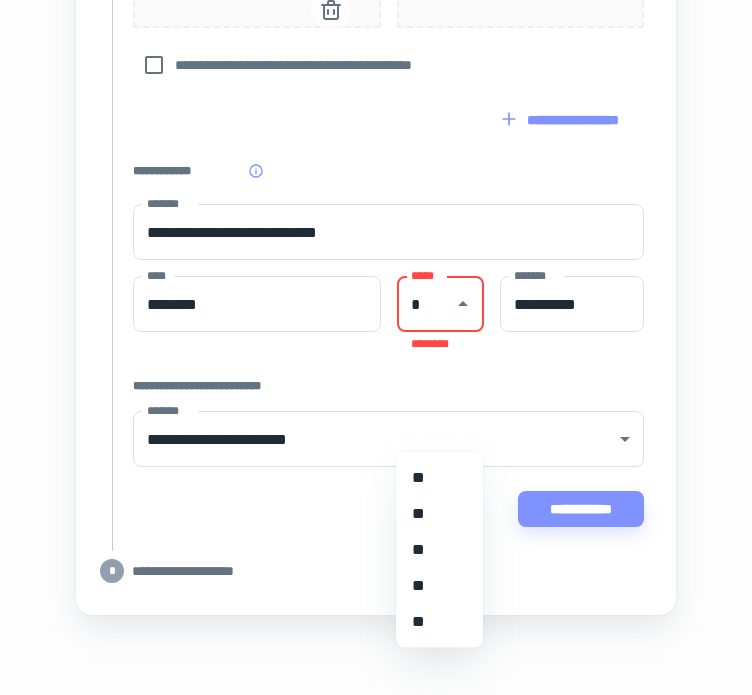 type on "*" 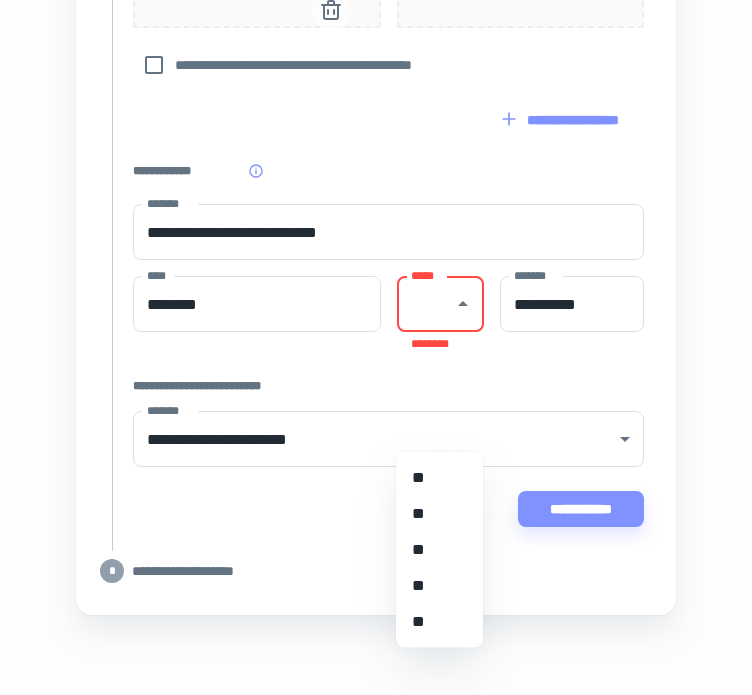 click on "**********" at bounding box center [376, -166] 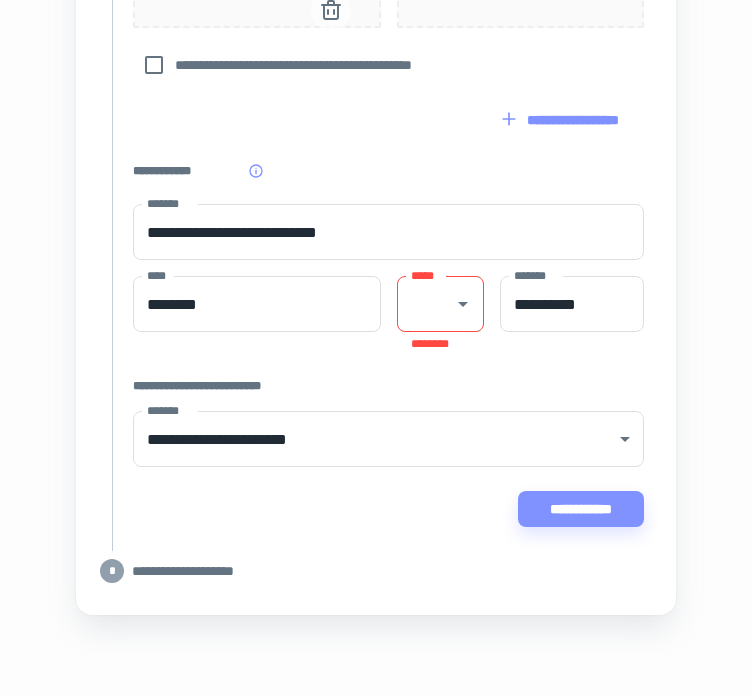 click on "*****" at bounding box center [440, 304] 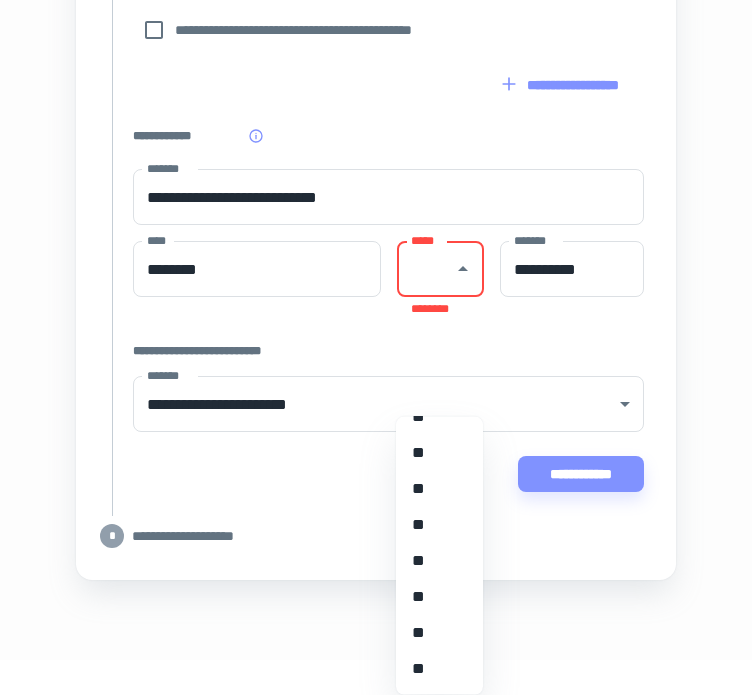 scroll, scrollTop: 1861, scrollLeft: 0, axis: vertical 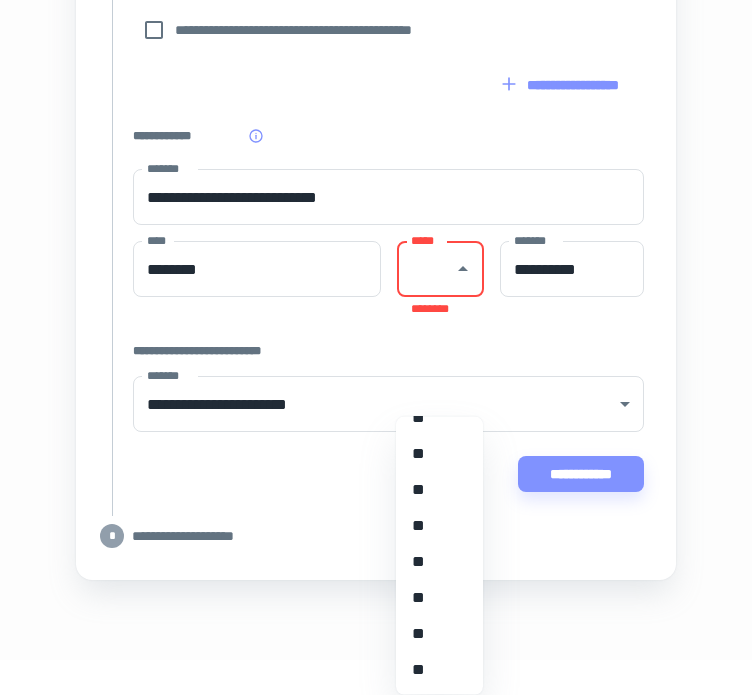 click on "**" at bounding box center (432, 454) 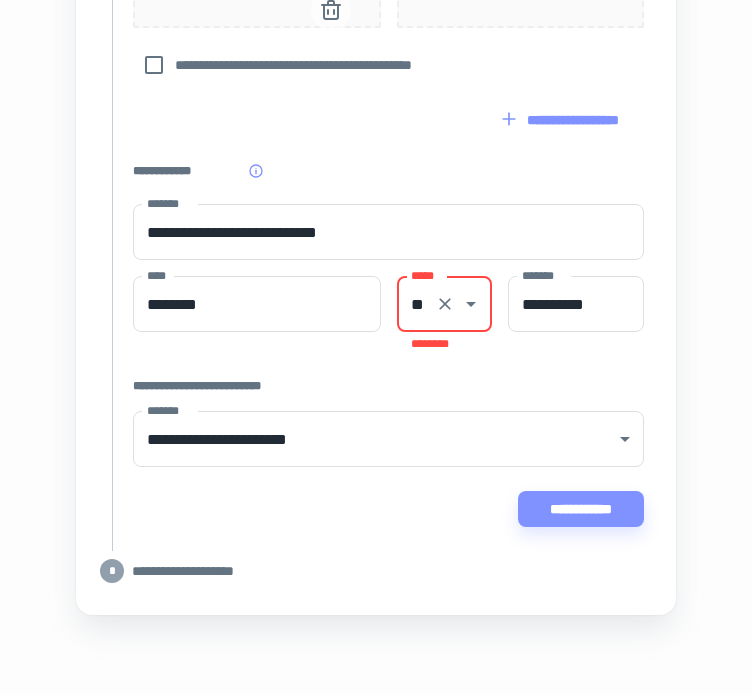 click on "**********" at bounding box center [388, -82] 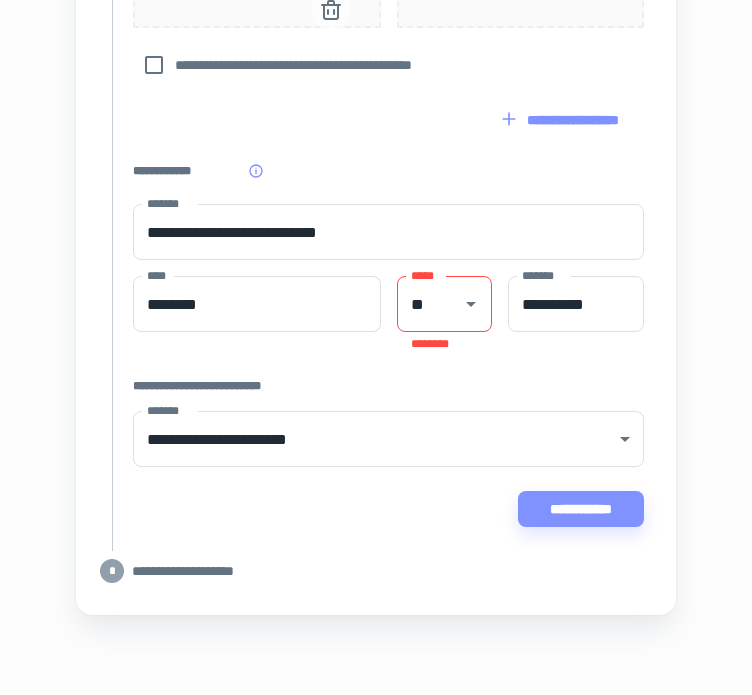 click on "**********" at bounding box center (376, -106) 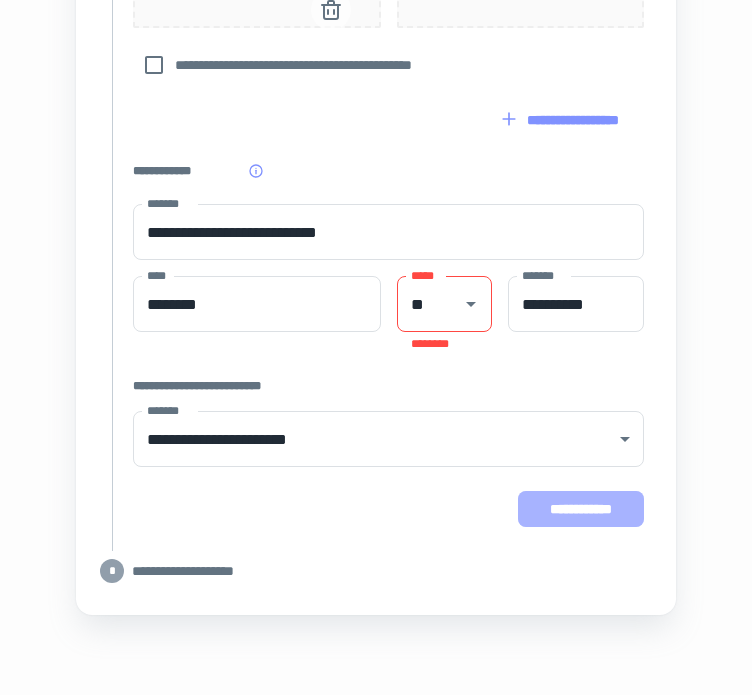 click on "**********" at bounding box center (581, 509) 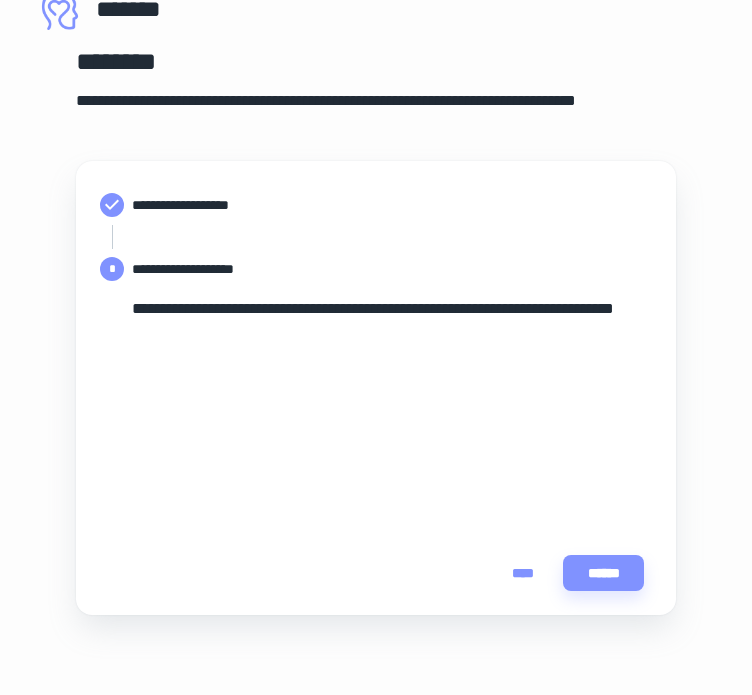 scroll, scrollTop: 45, scrollLeft: 0, axis: vertical 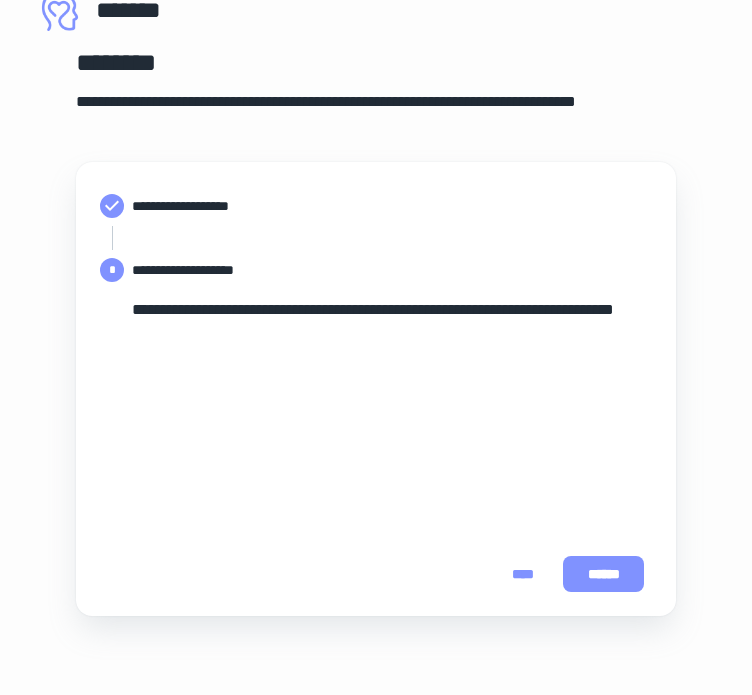 click on "******" at bounding box center [603, 574] 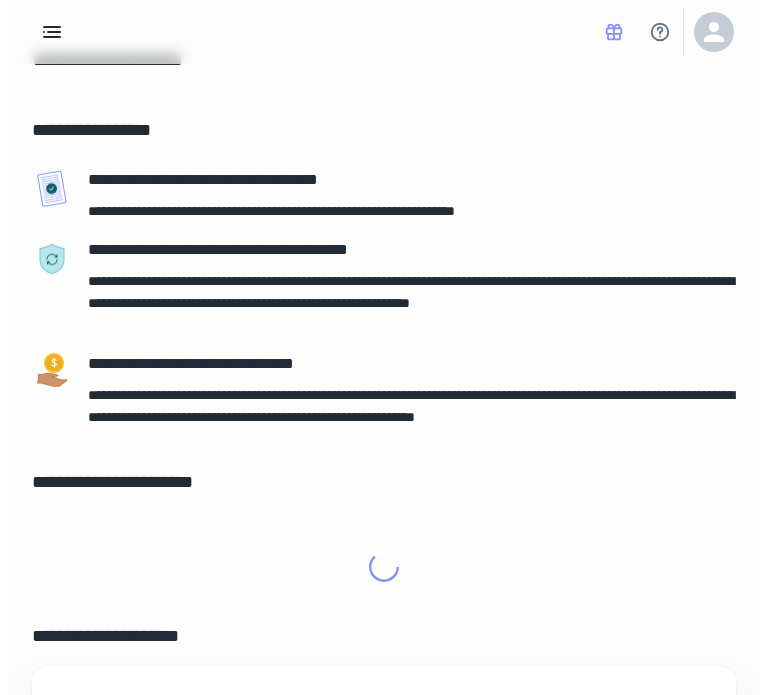 scroll, scrollTop: 0, scrollLeft: 0, axis: both 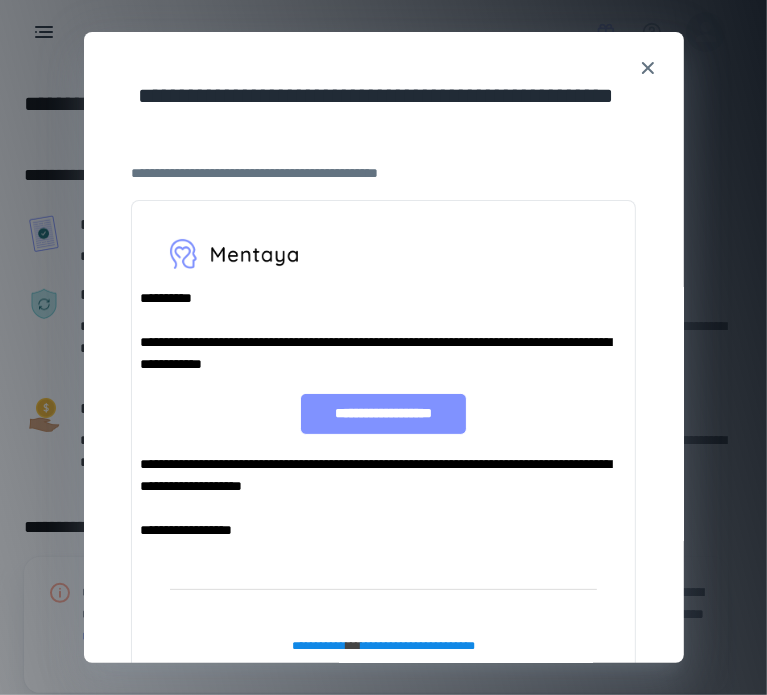 click on "**********" at bounding box center (383, 414) 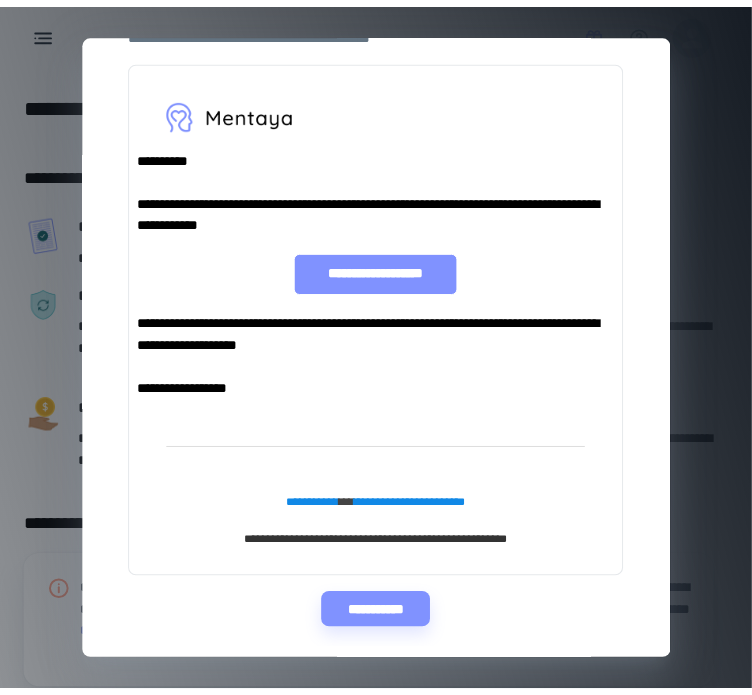 scroll, scrollTop: 145, scrollLeft: 0, axis: vertical 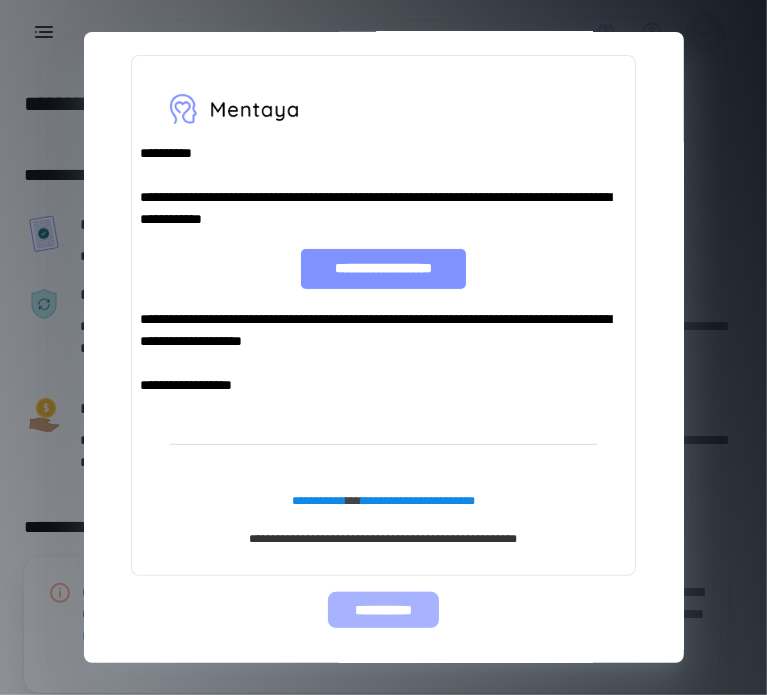 click on "**********" at bounding box center (383, 610) 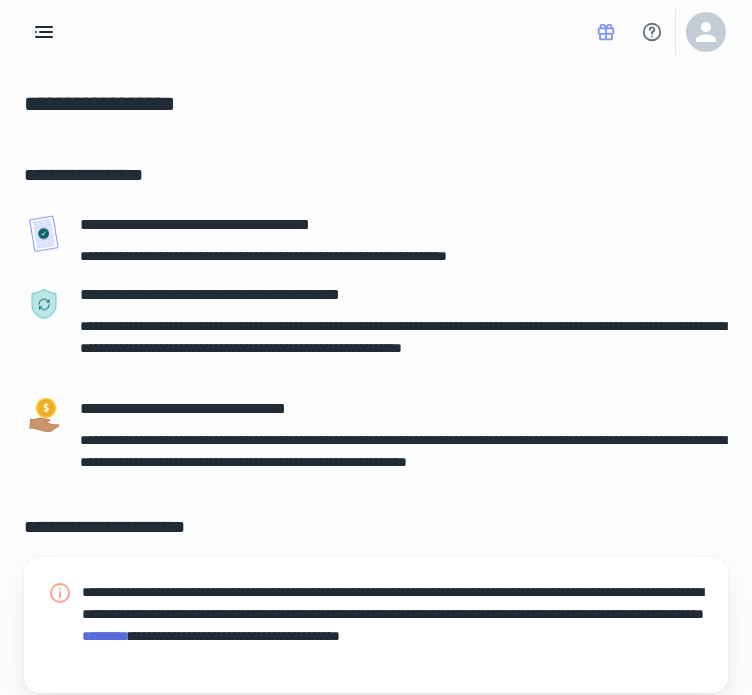 scroll, scrollTop: 0, scrollLeft: 0, axis: both 